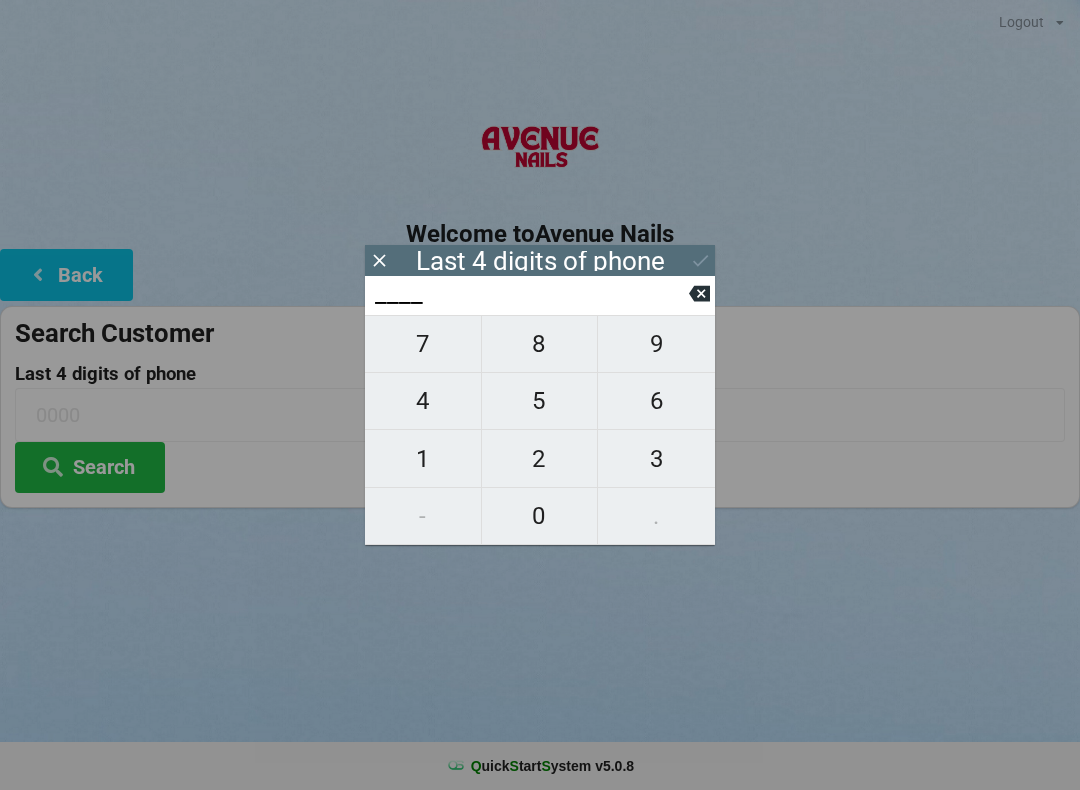 scroll, scrollTop: 0, scrollLeft: 0, axis: both 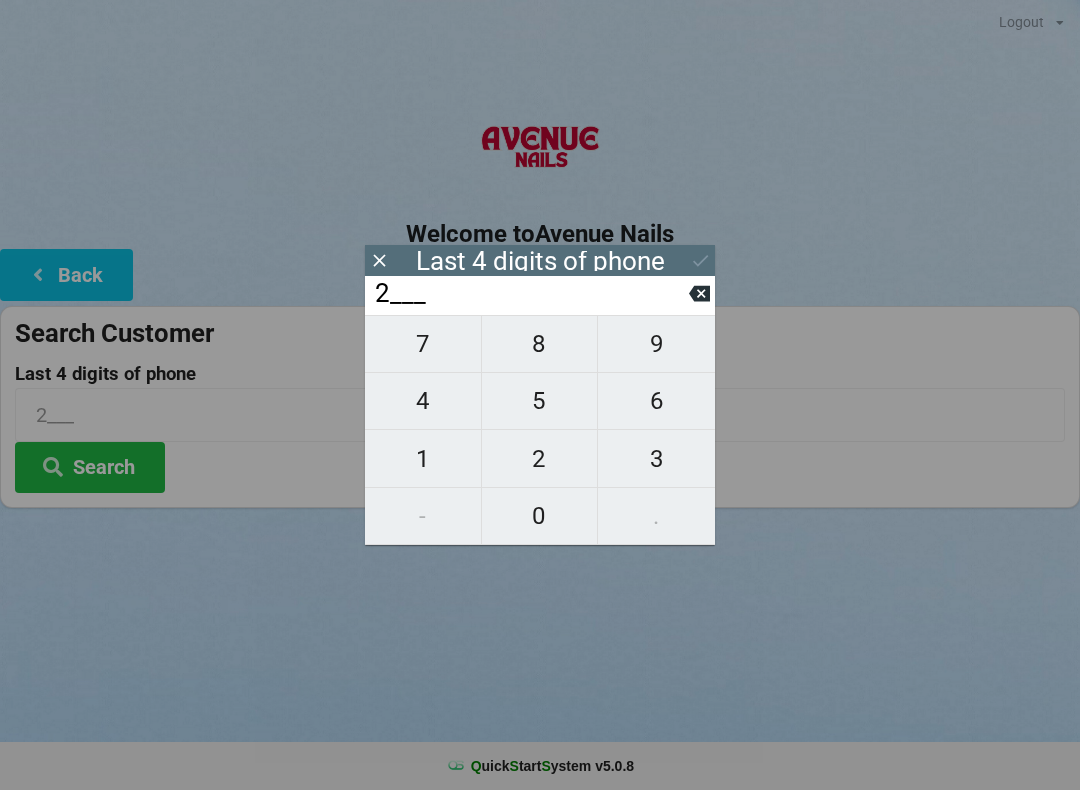 click on "1" at bounding box center [423, 459] 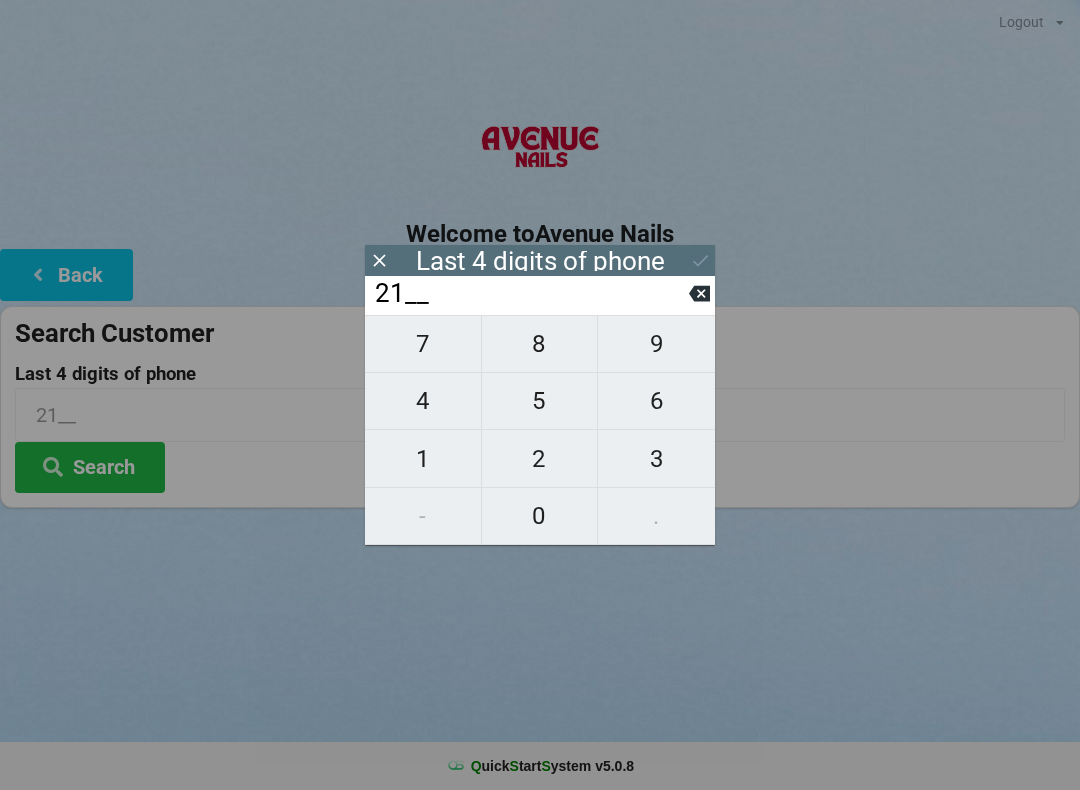 click on "0" at bounding box center [540, 516] 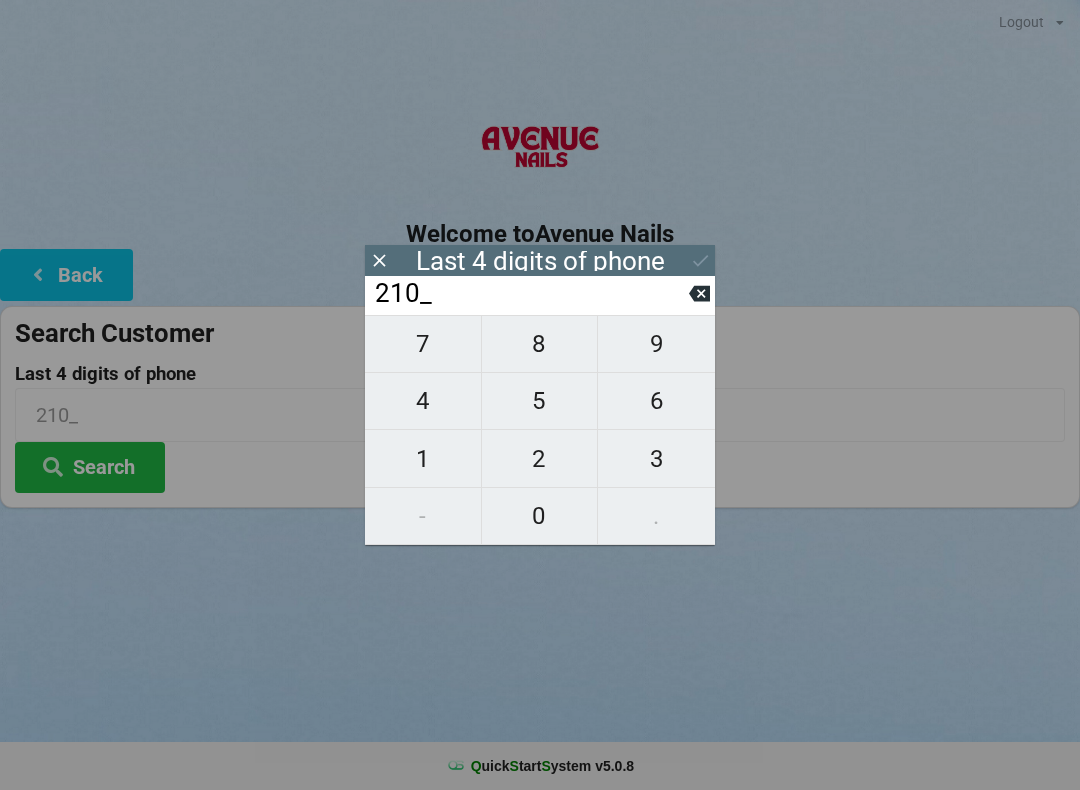 click on "7" at bounding box center [423, 344] 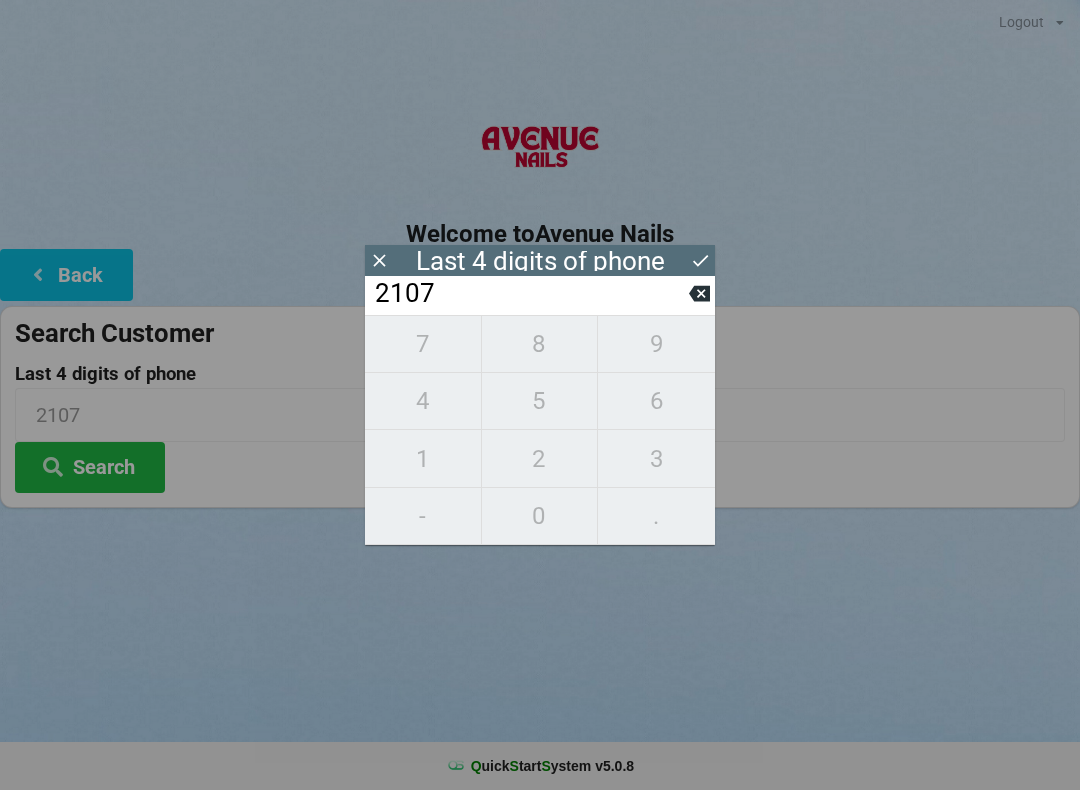click 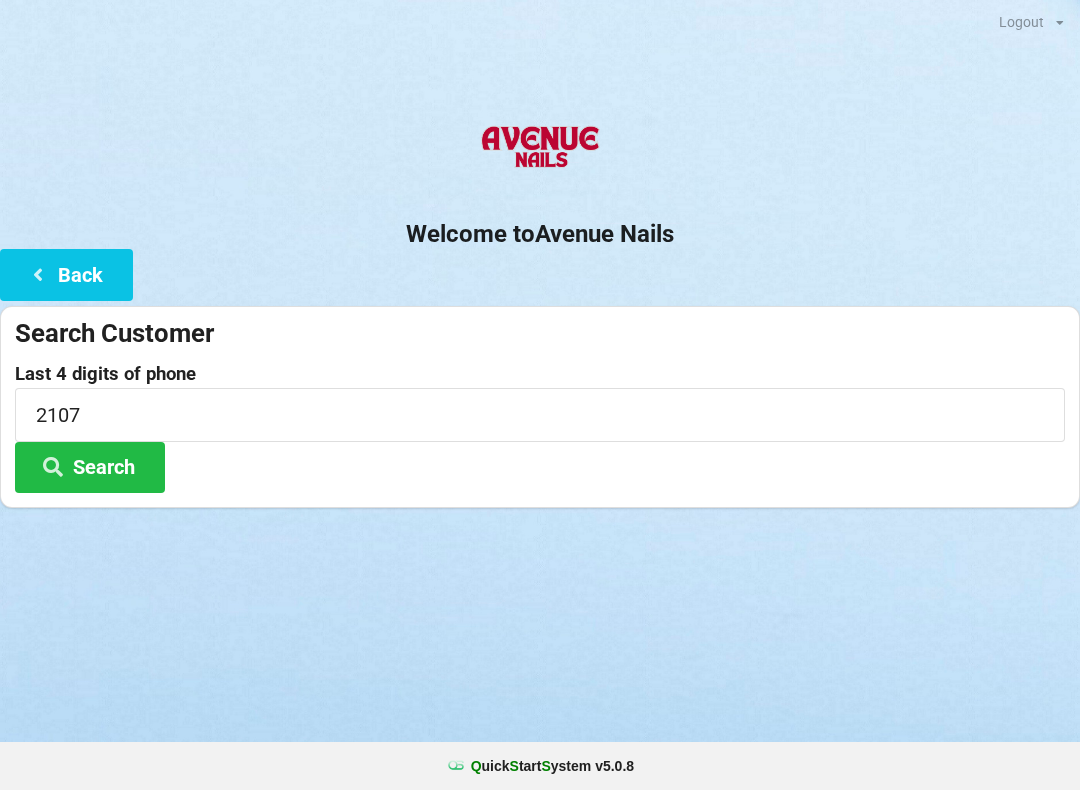 click on "Search" at bounding box center [90, 467] 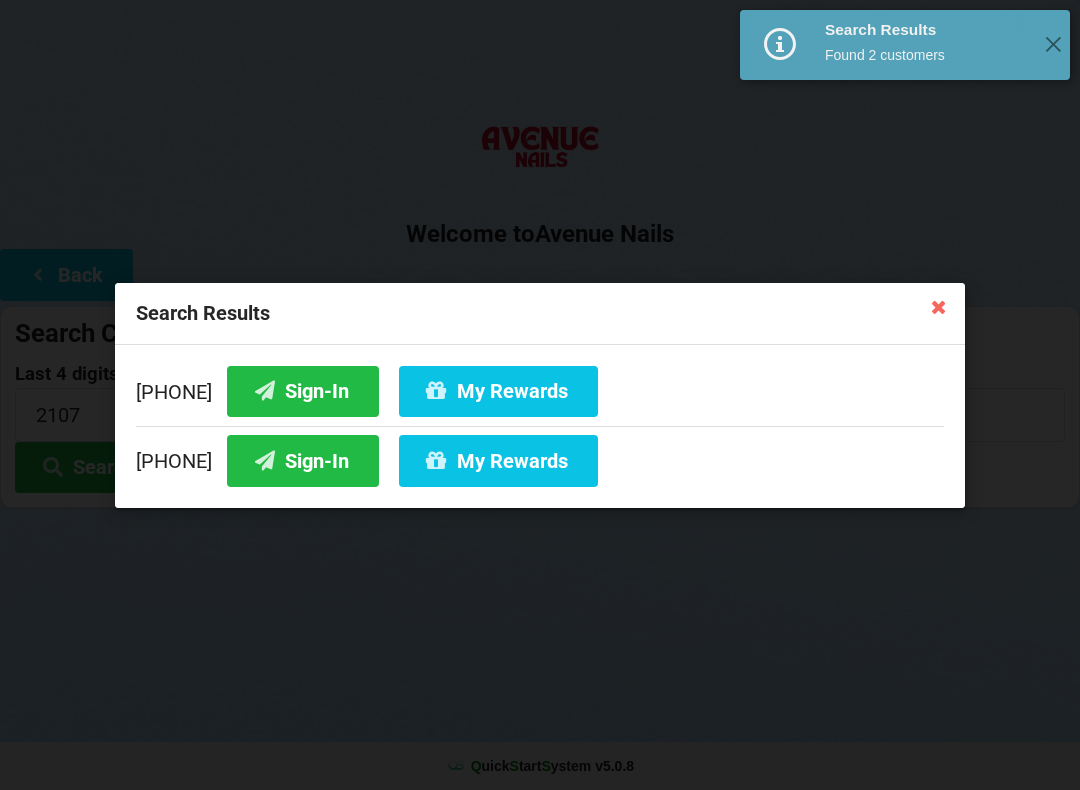 click on "Sign-In" at bounding box center (303, 390) 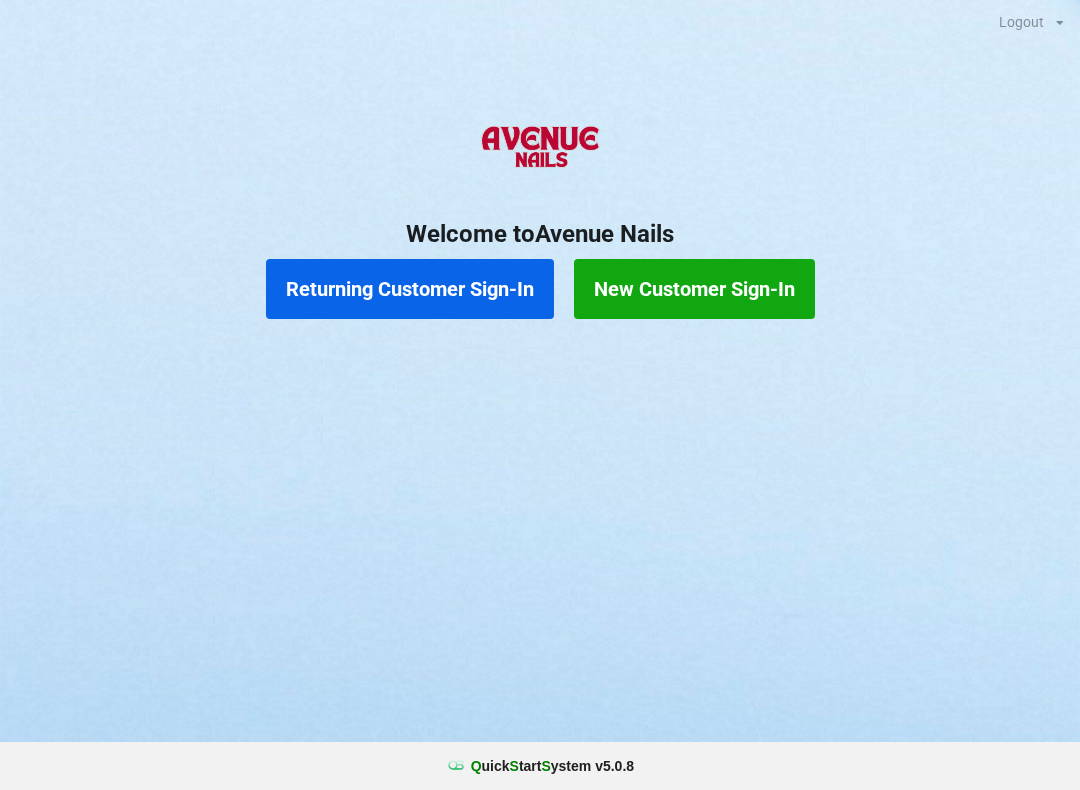 click on "Returning Customer Sign-In" at bounding box center [410, 289] 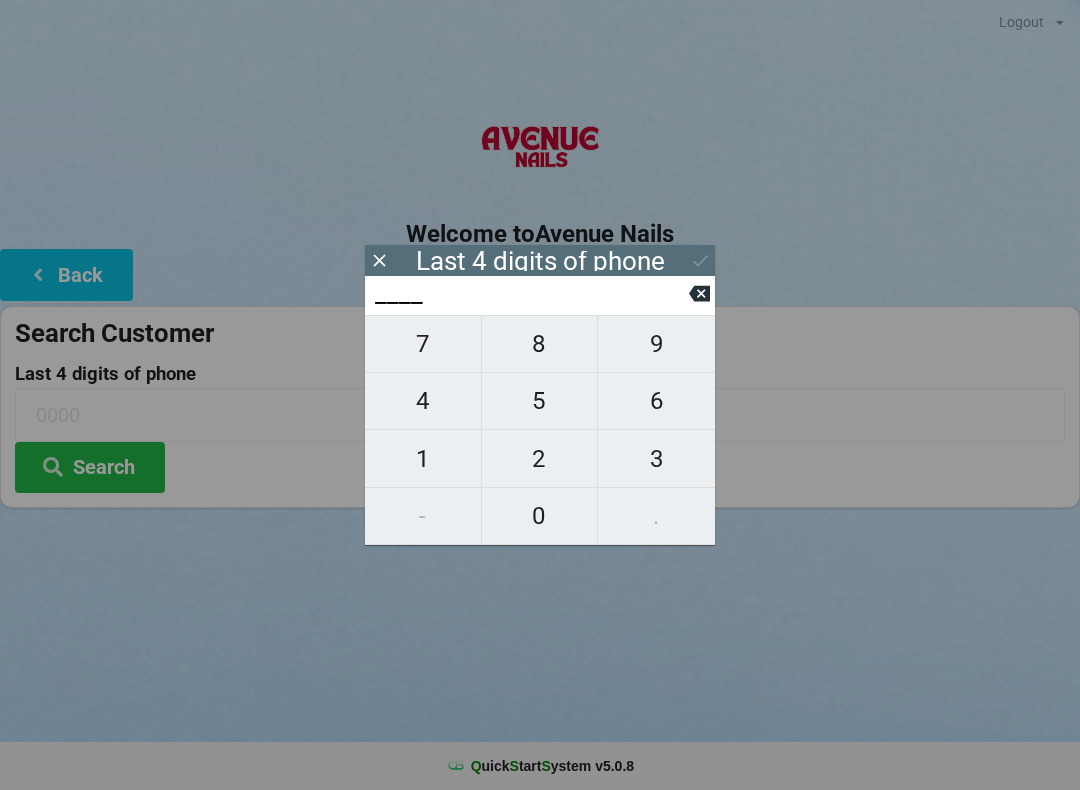 click on "4" at bounding box center [423, 401] 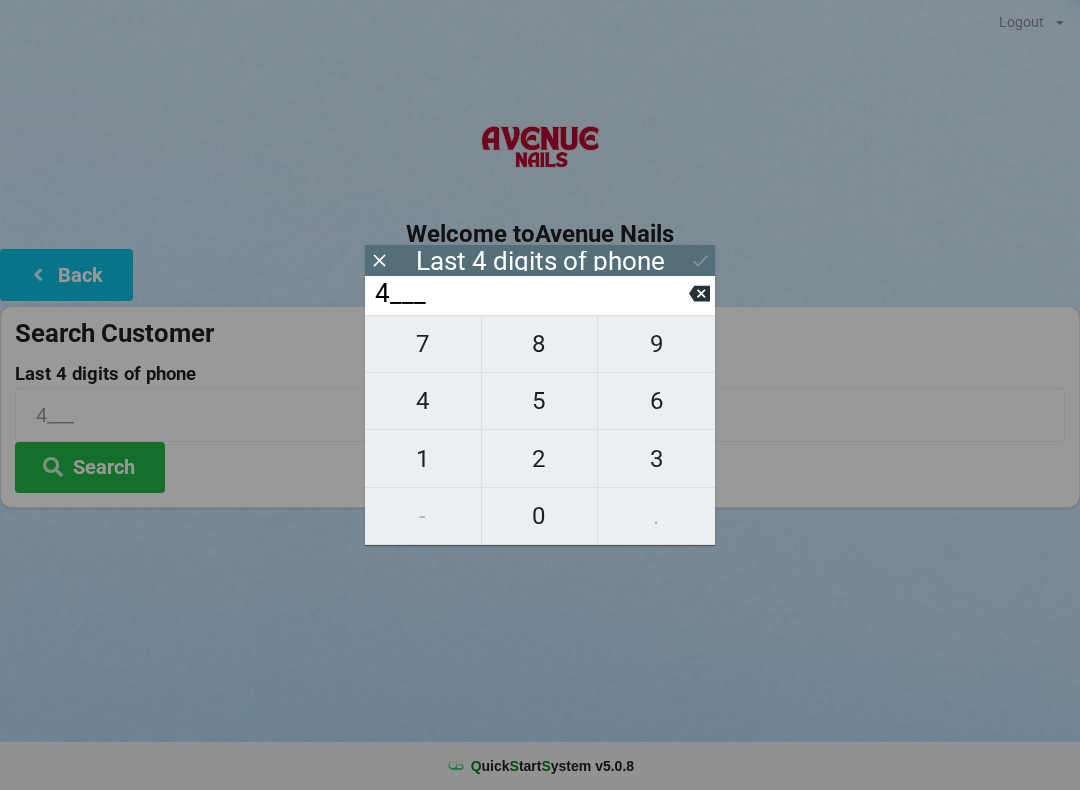 click on "2" at bounding box center [540, 459] 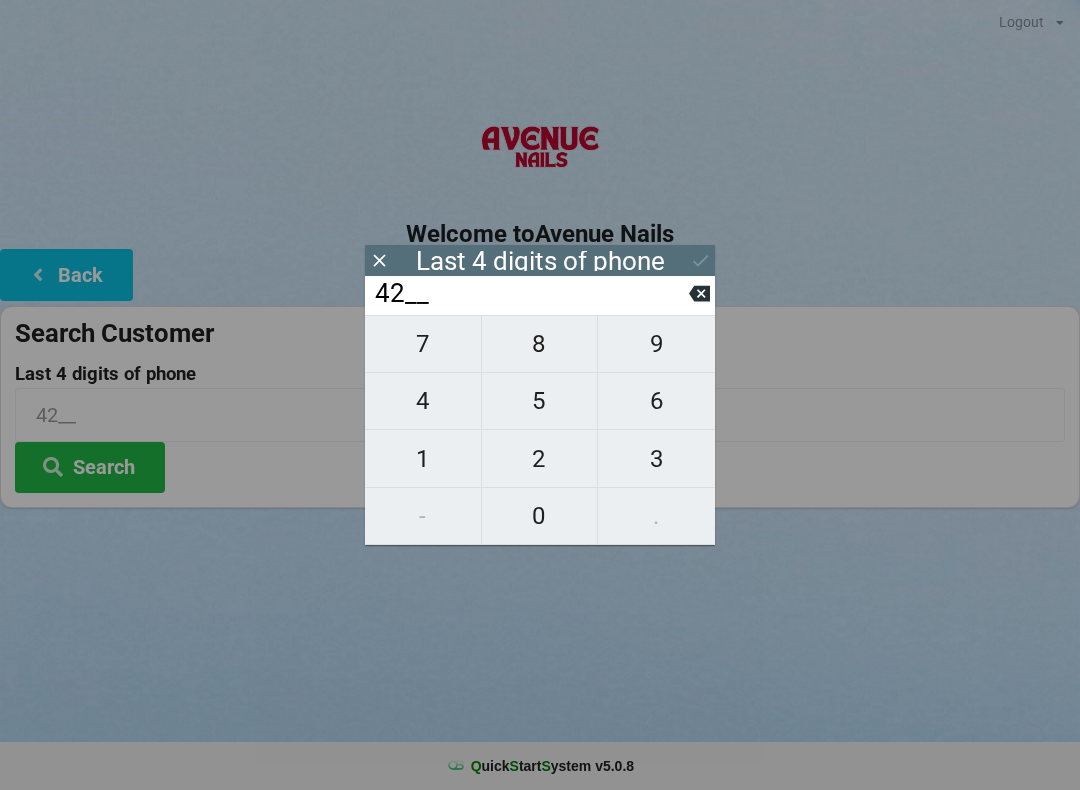 click on "0" at bounding box center [540, 516] 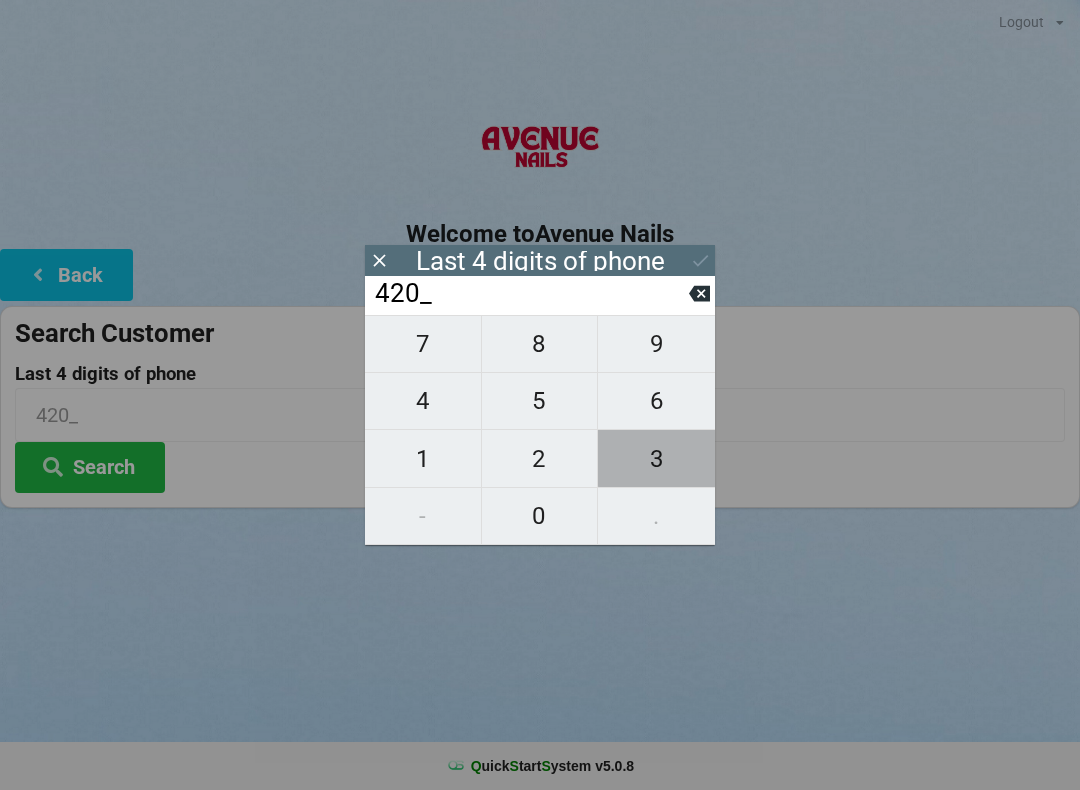 click on "3" at bounding box center (656, 459) 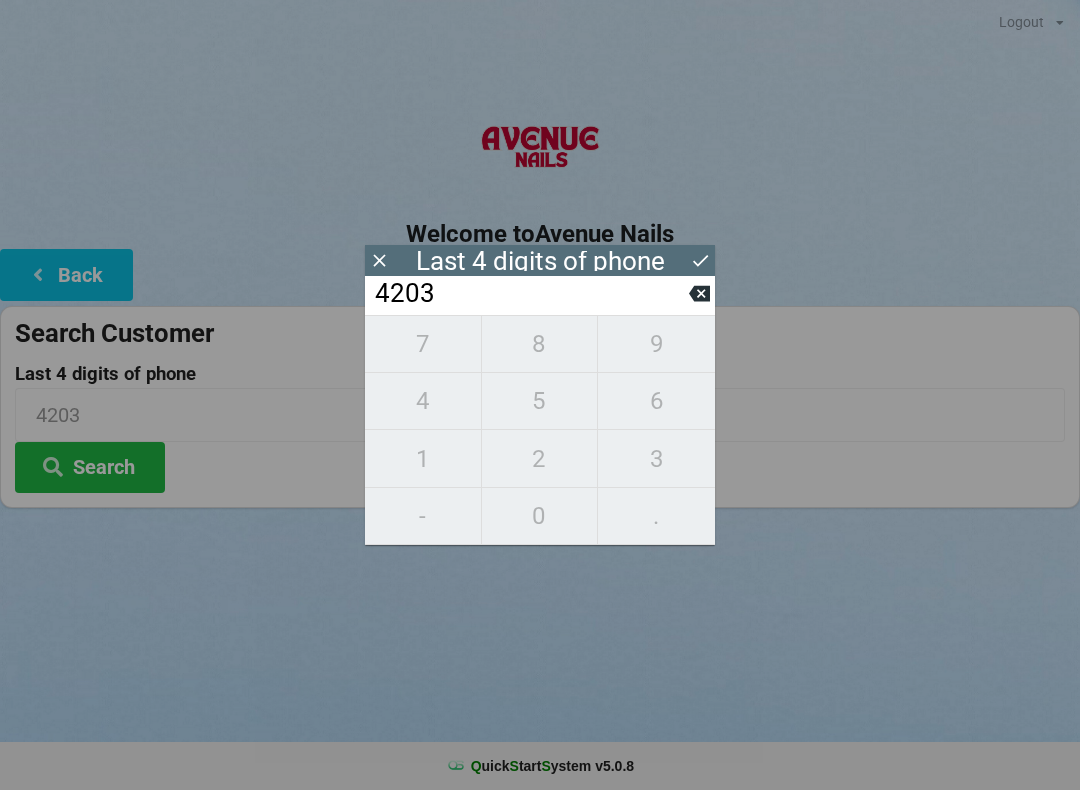 click on "Search" at bounding box center (90, 467) 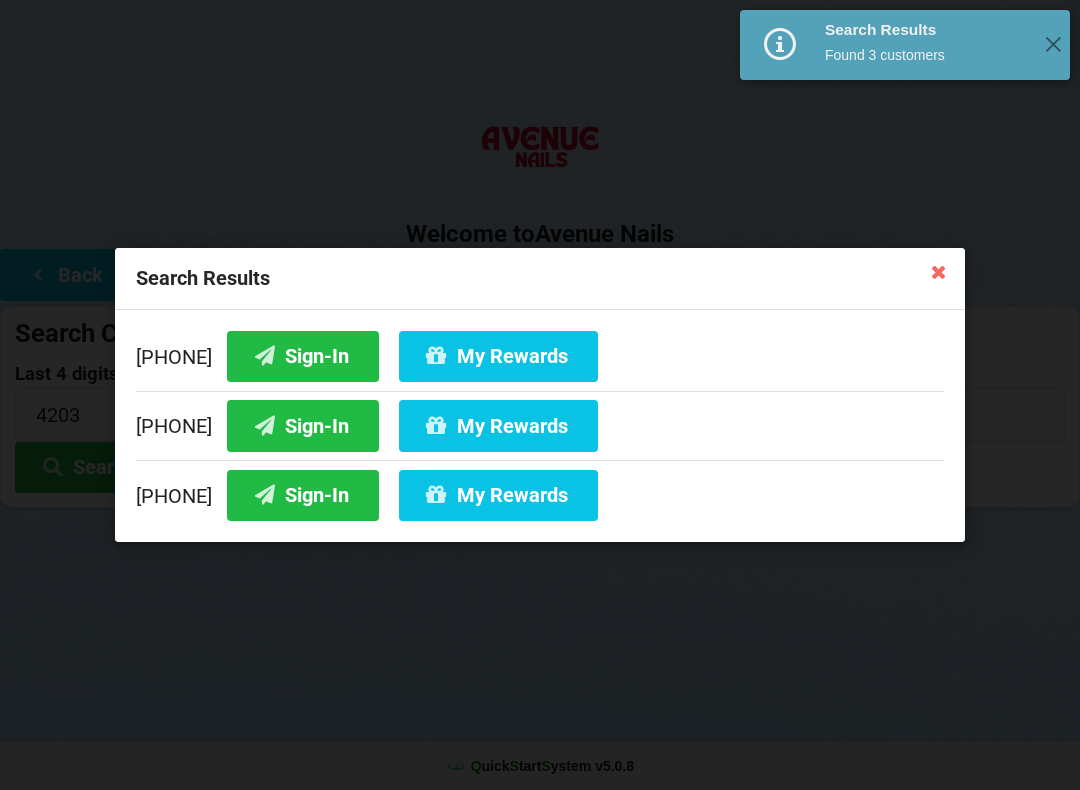 click on "Sign-In" at bounding box center (303, 495) 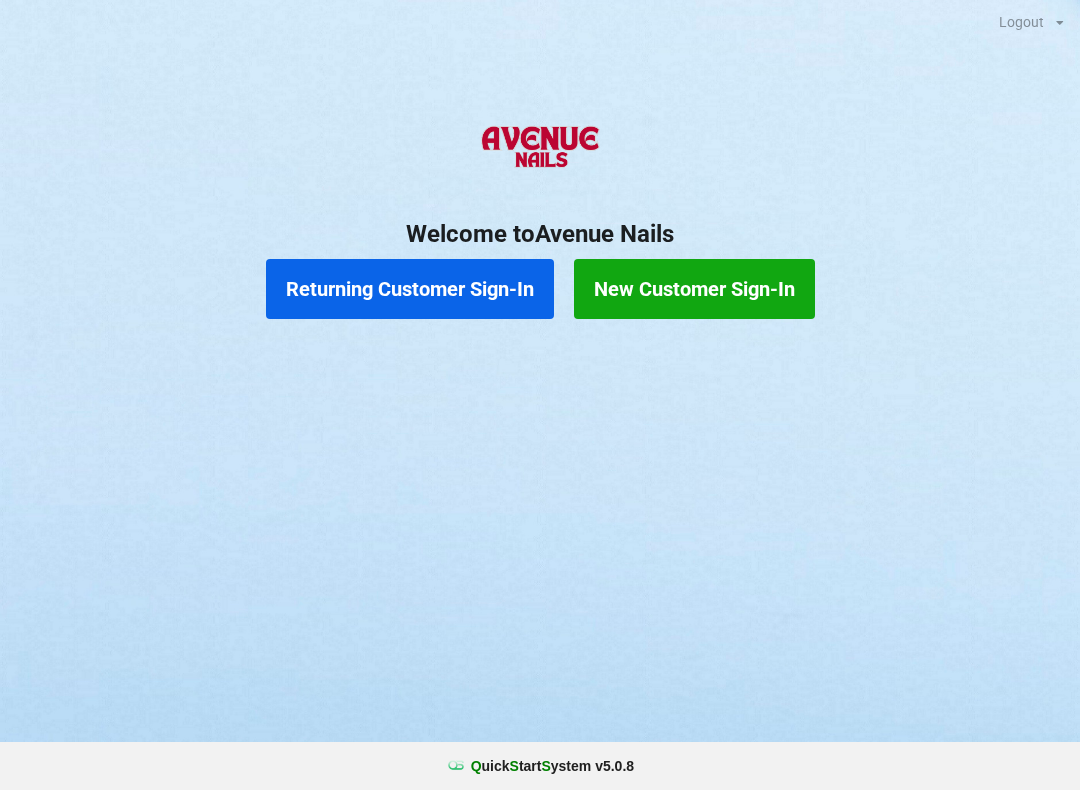click on "Returning Customer Sign-In" at bounding box center [410, 289] 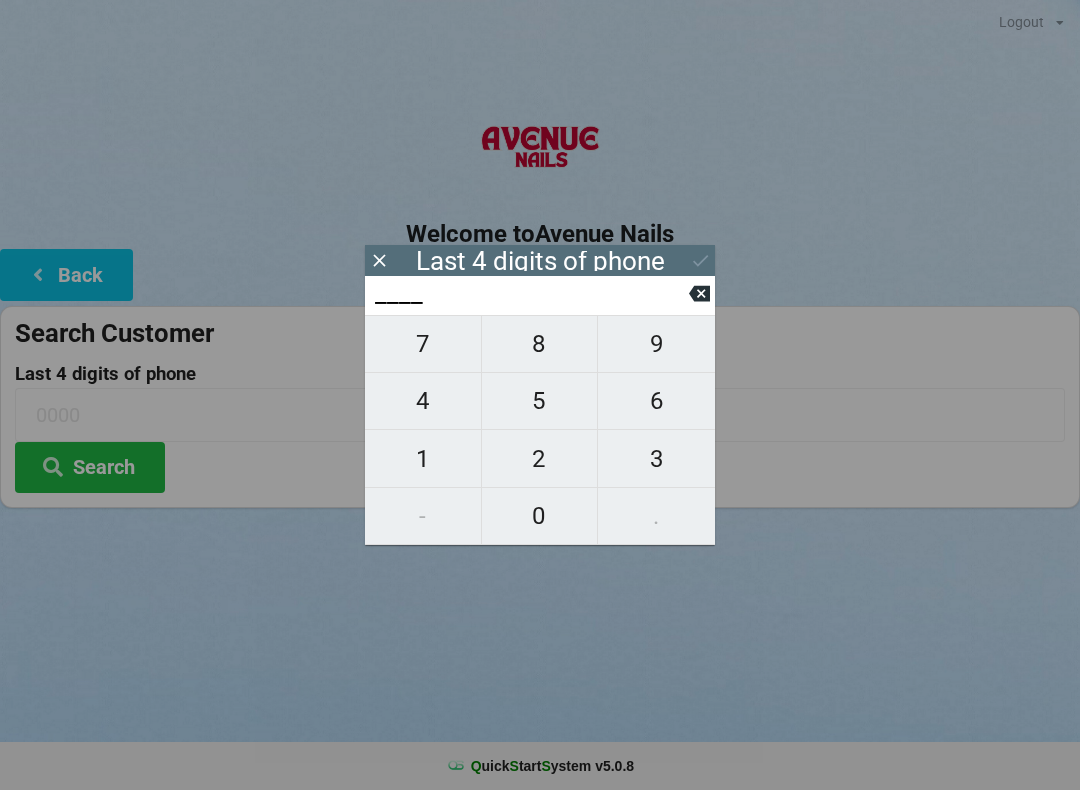 click on "7" at bounding box center (423, 344) 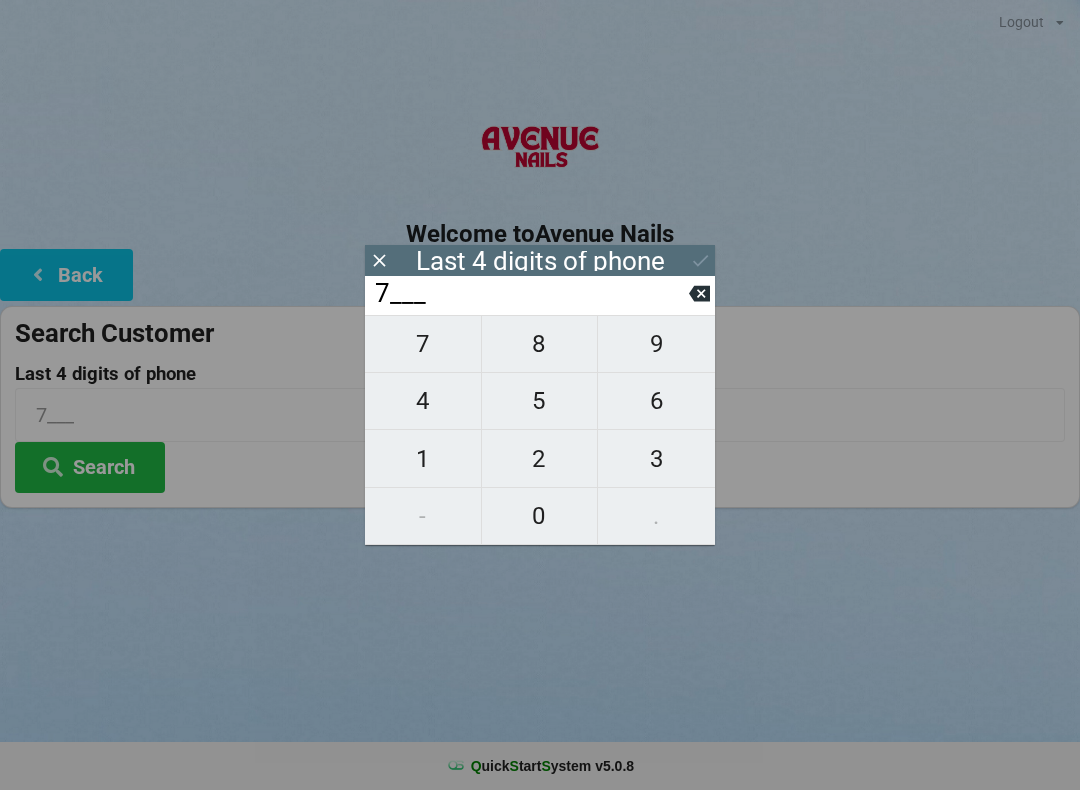 click on "8" at bounding box center [540, 344] 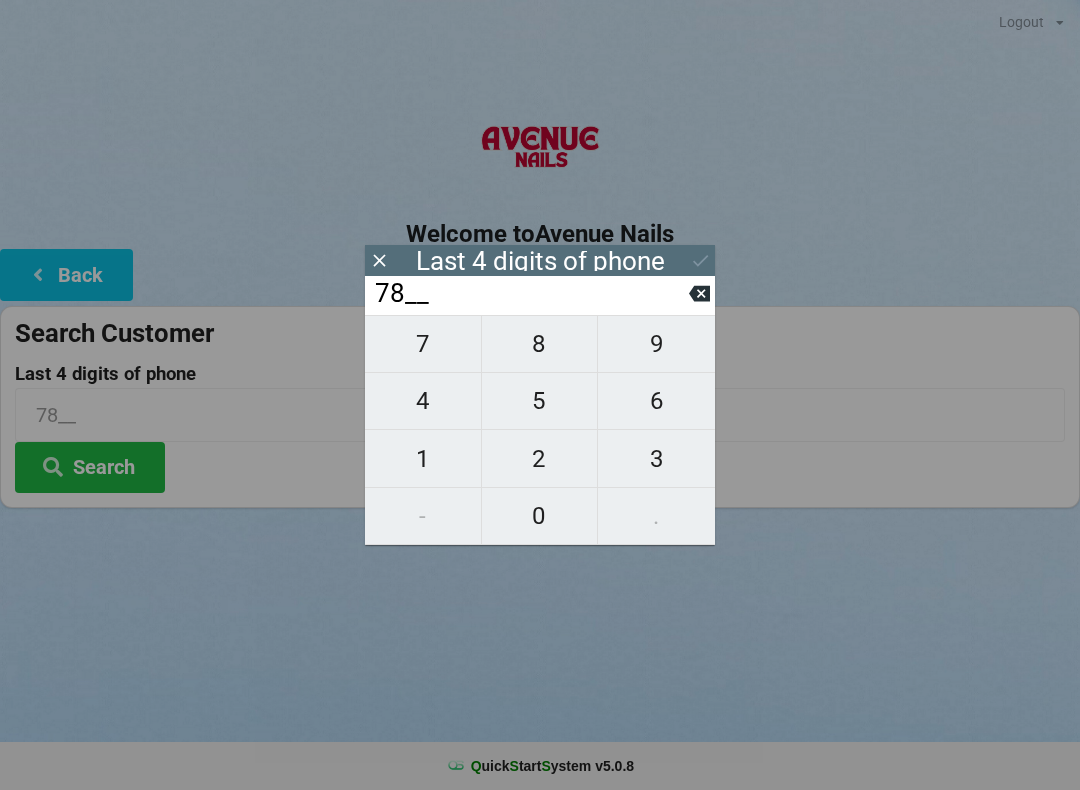 click on "8" at bounding box center [540, 344] 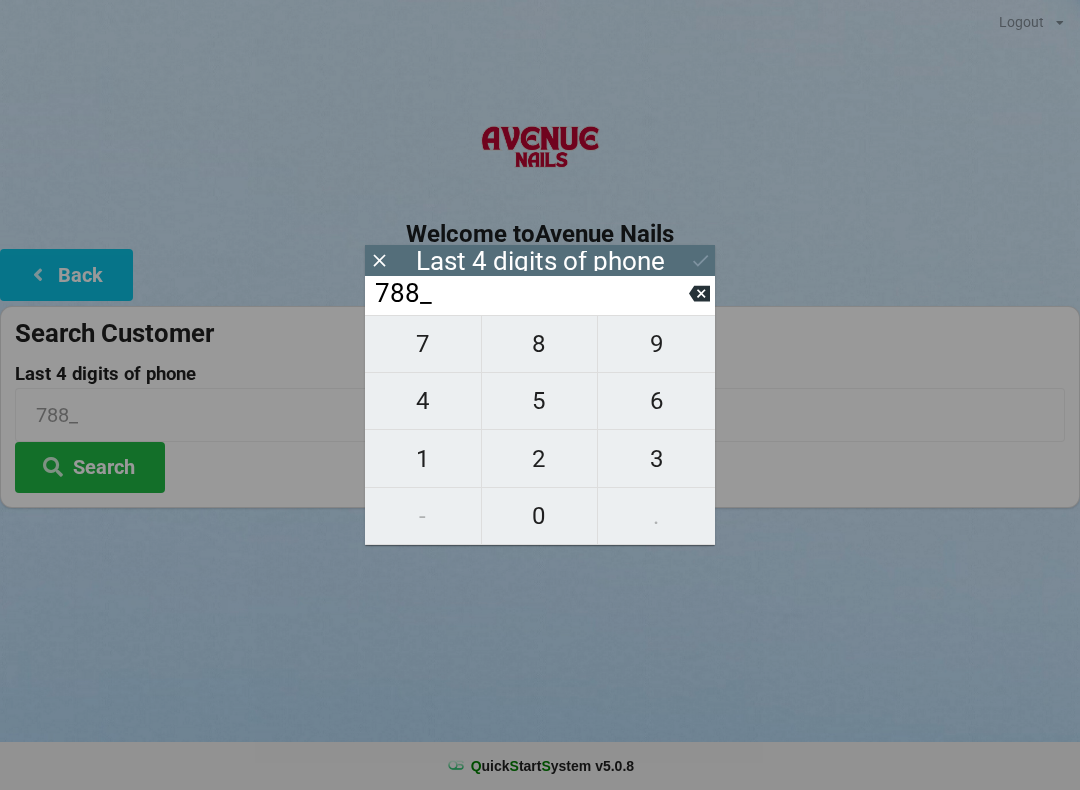 click on "8" at bounding box center (540, 344) 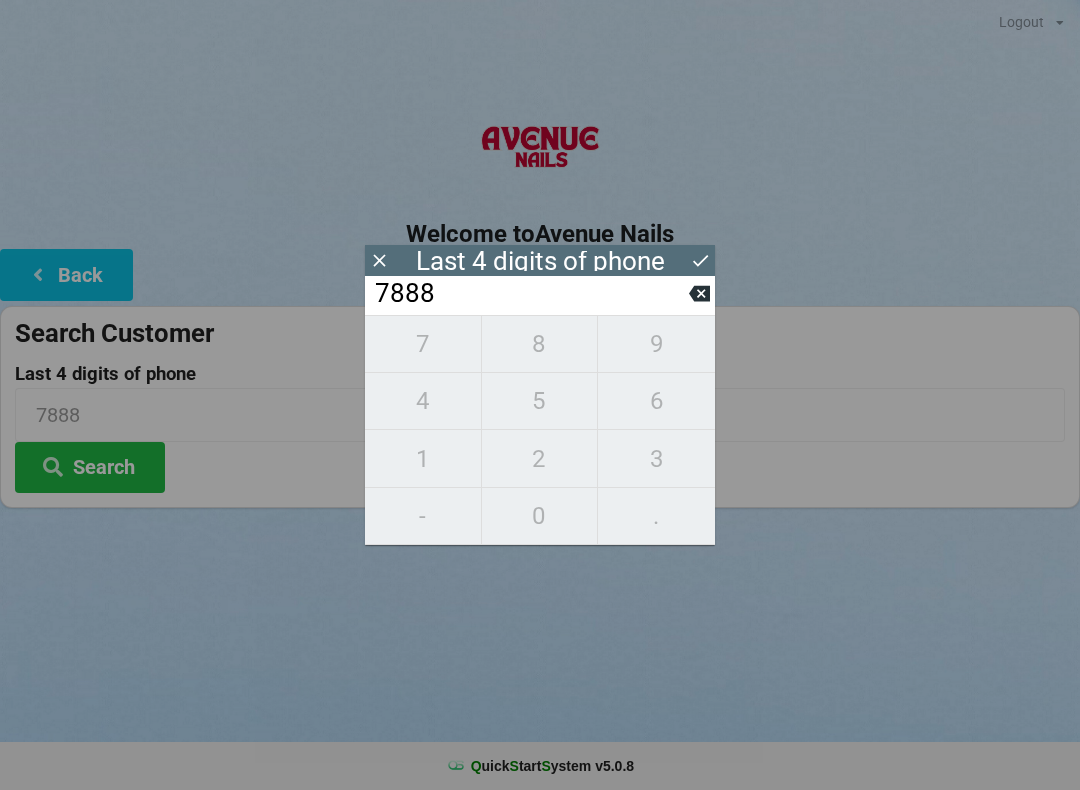 click on "Search" at bounding box center [90, 467] 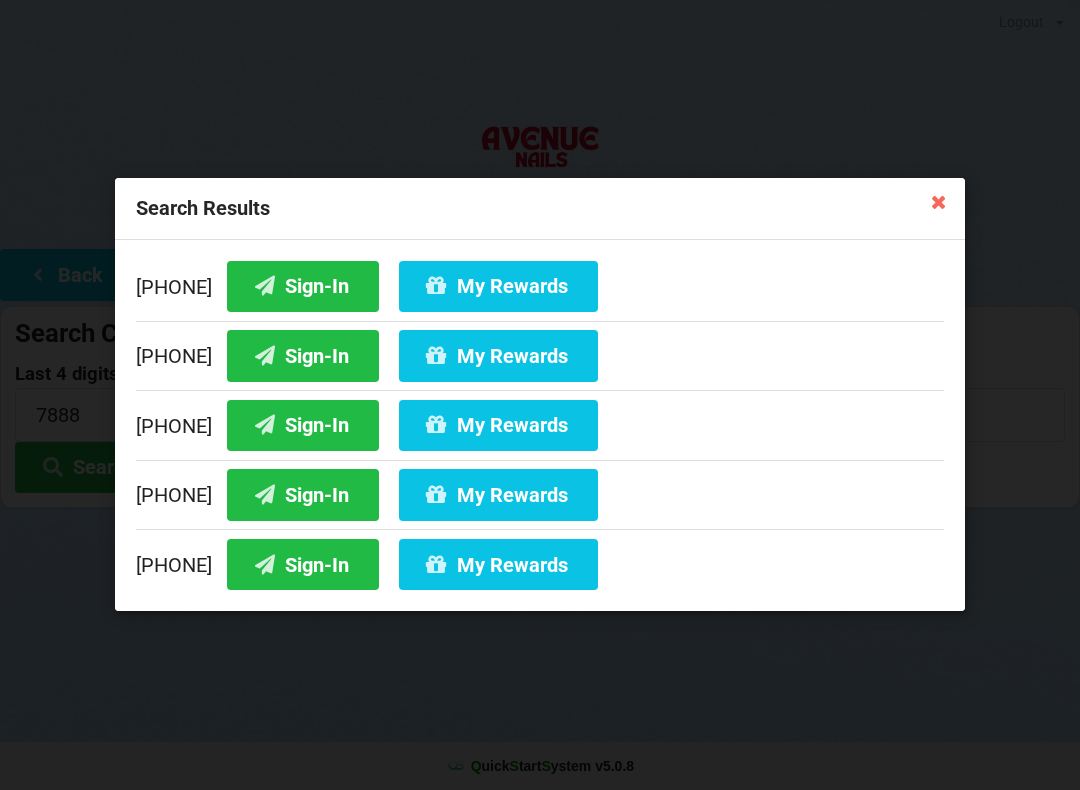click on "Sign-In" at bounding box center (303, 425) 